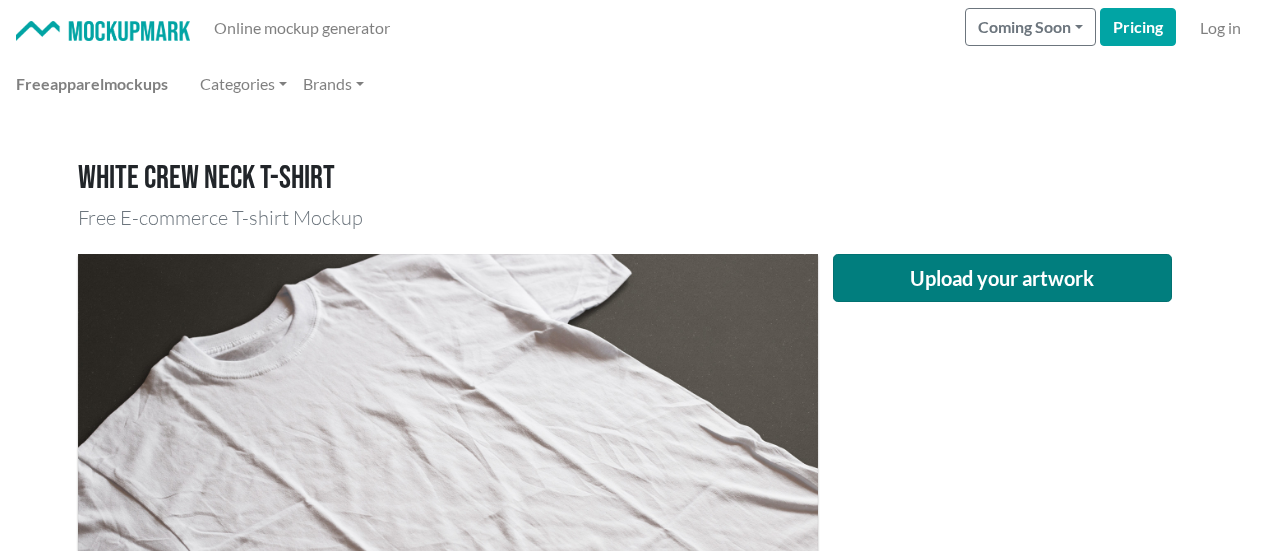 scroll, scrollTop: 233, scrollLeft: 0, axis: vertical 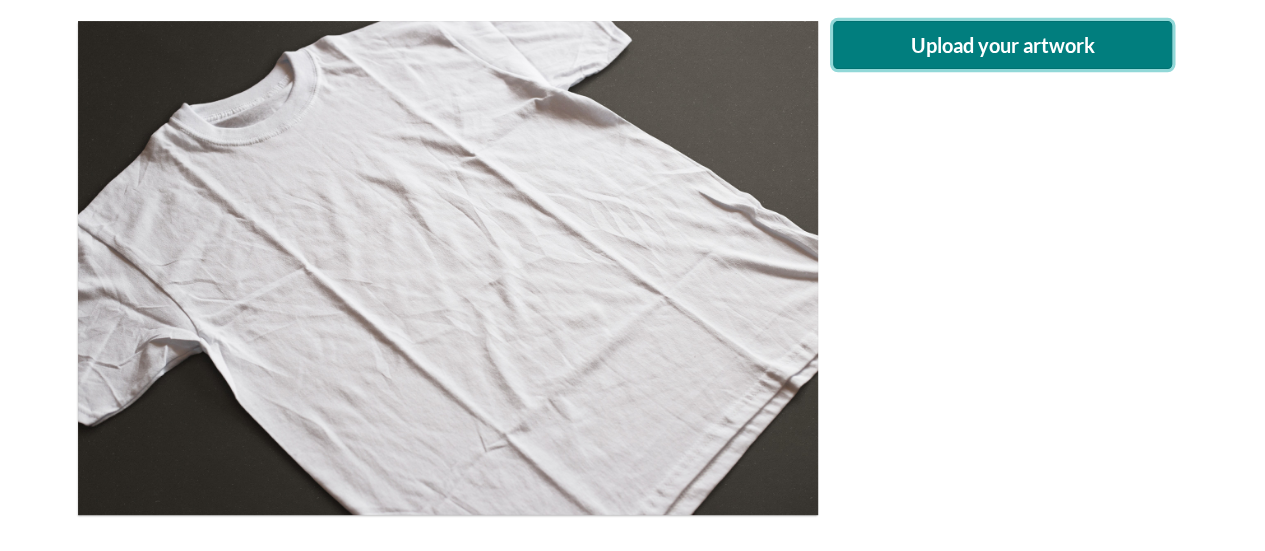 click on "Upload your artwork" at bounding box center (1003, 45) 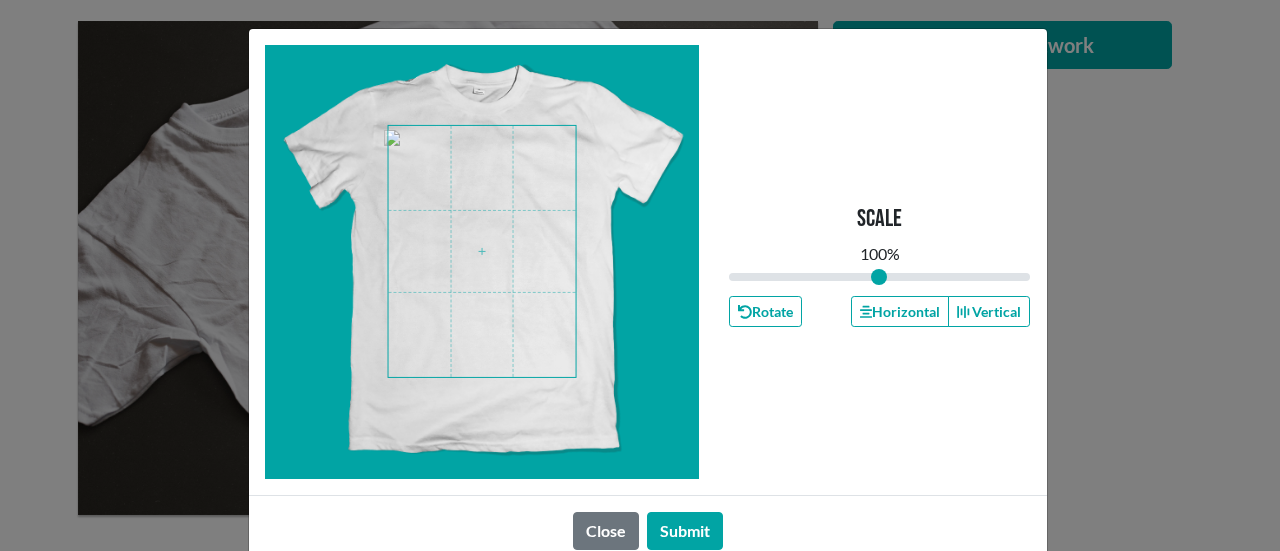 click at bounding box center [482, 251] 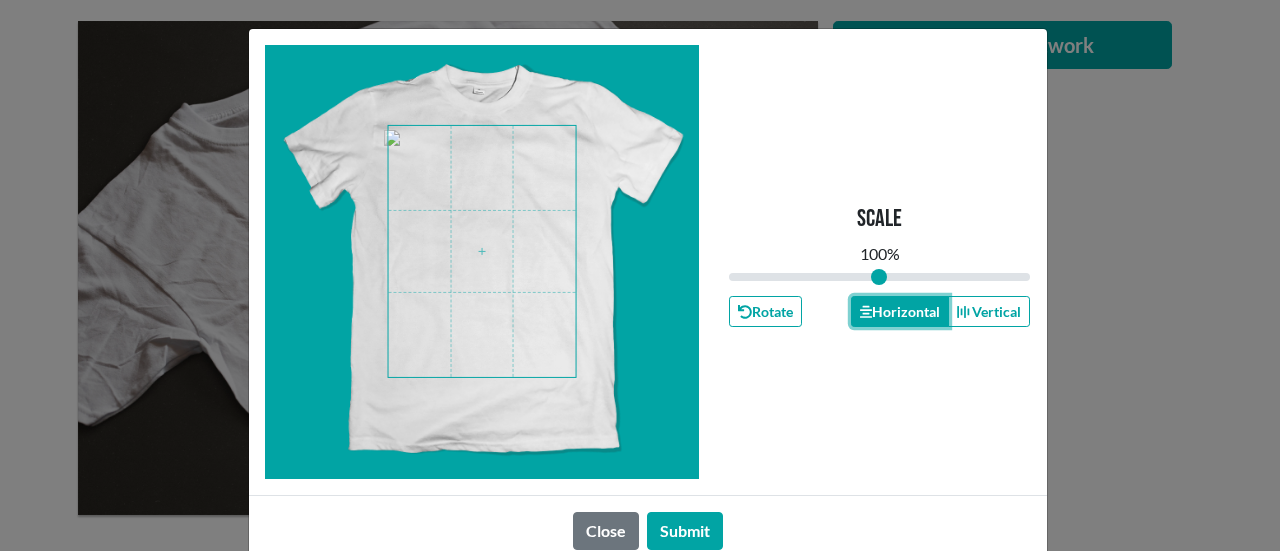 click on "Horizontal" at bounding box center [900, 311] 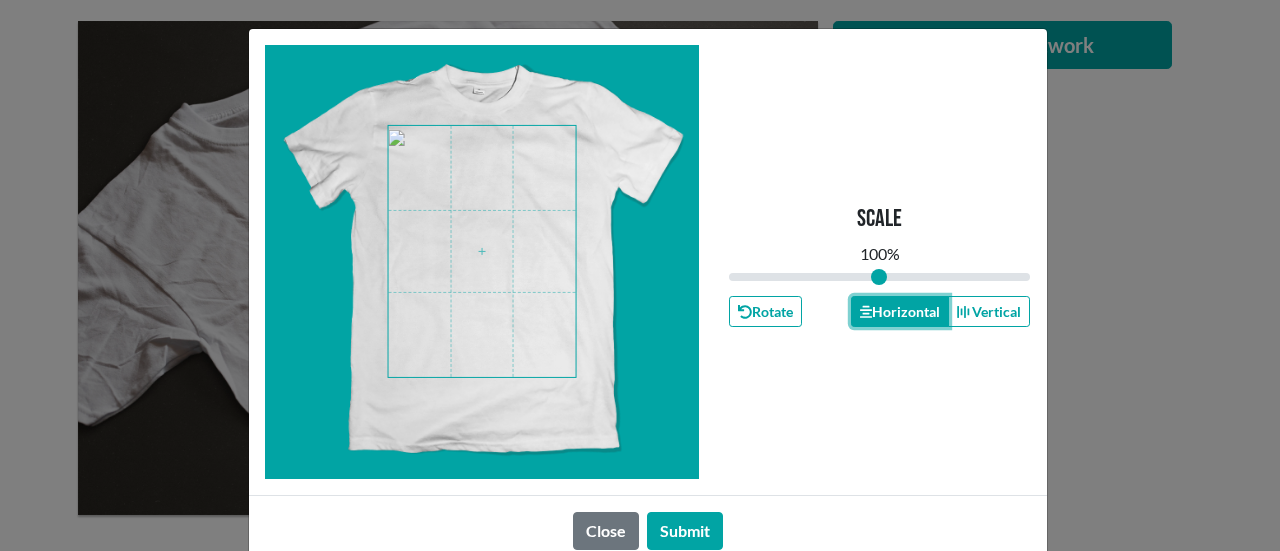 click on "Horizontal" at bounding box center [900, 311] 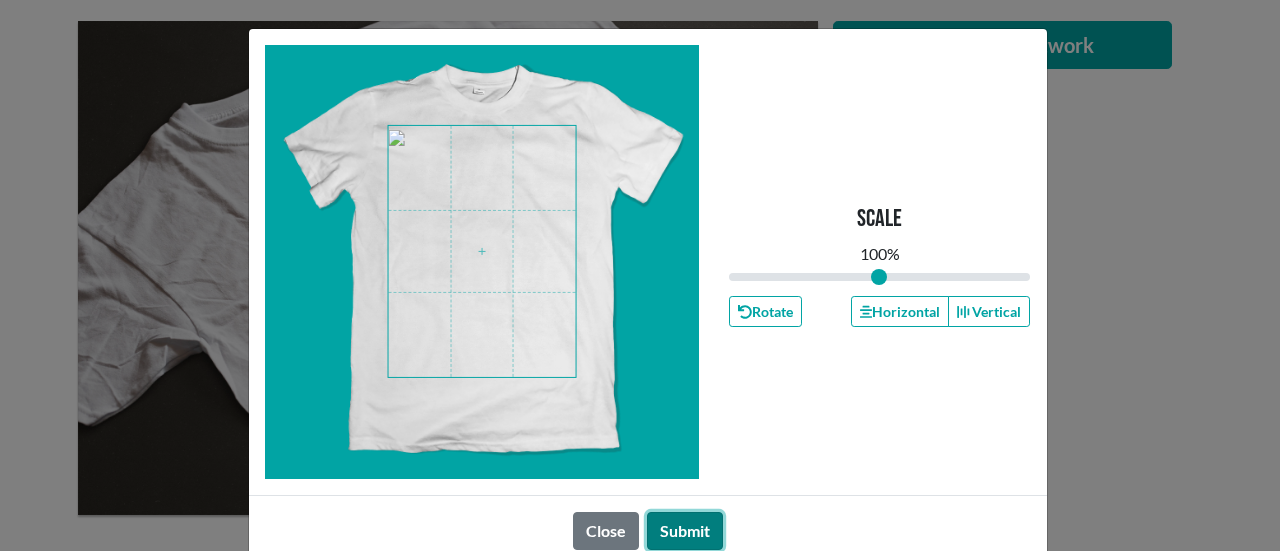 click on "Submit" at bounding box center [685, 531] 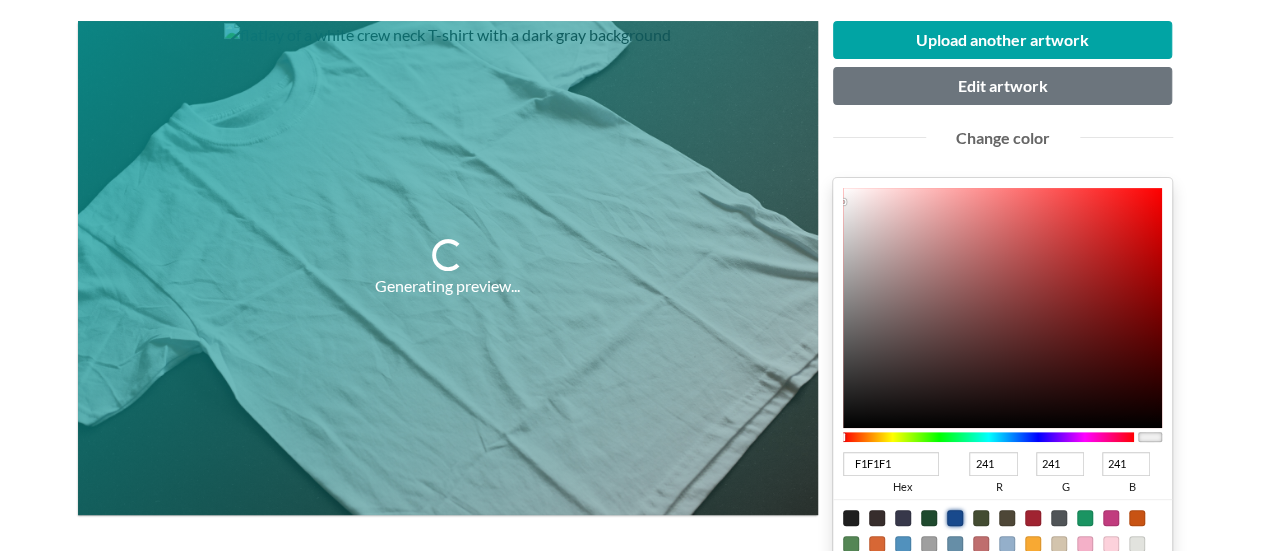click at bounding box center (851, 518) 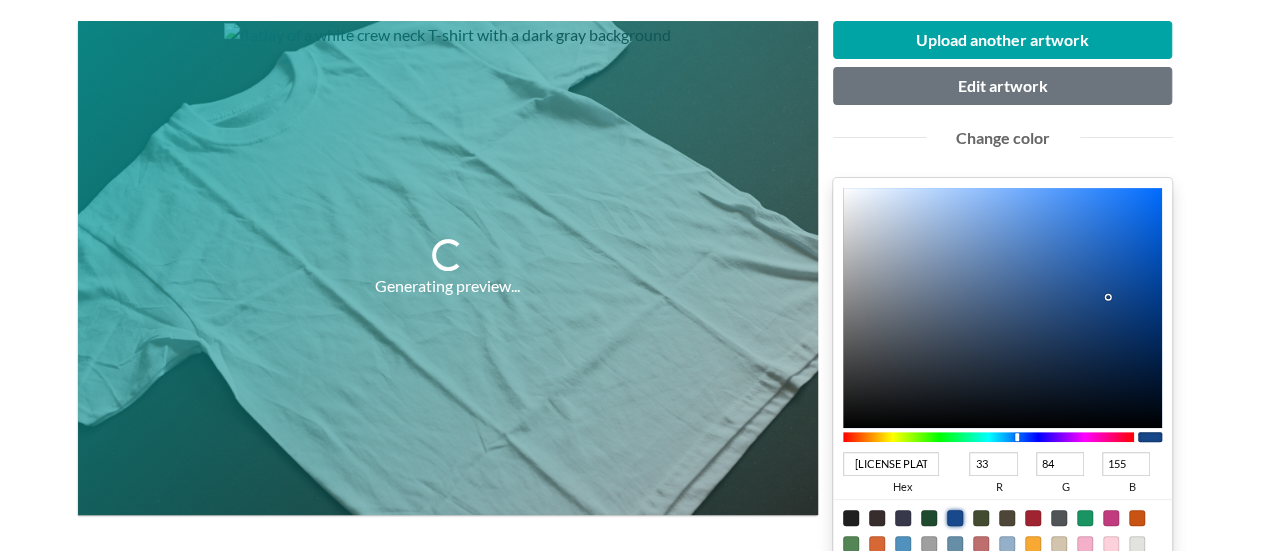 click at bounding box center (1003, 308) 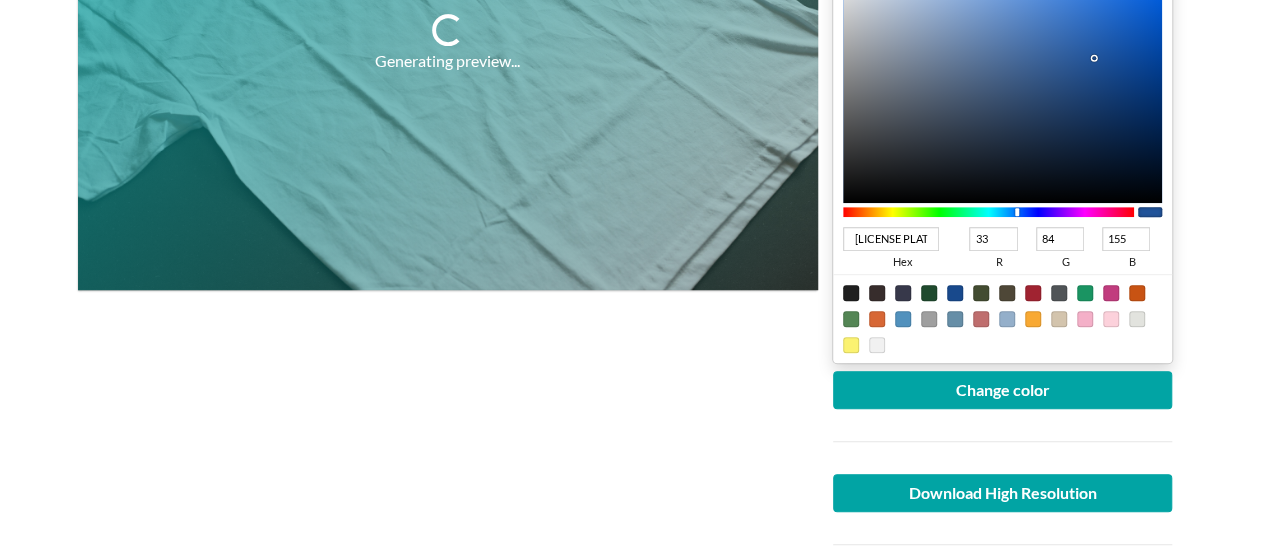scroll, scrollTop: 466, scrollLeft: 0, axis: vertical 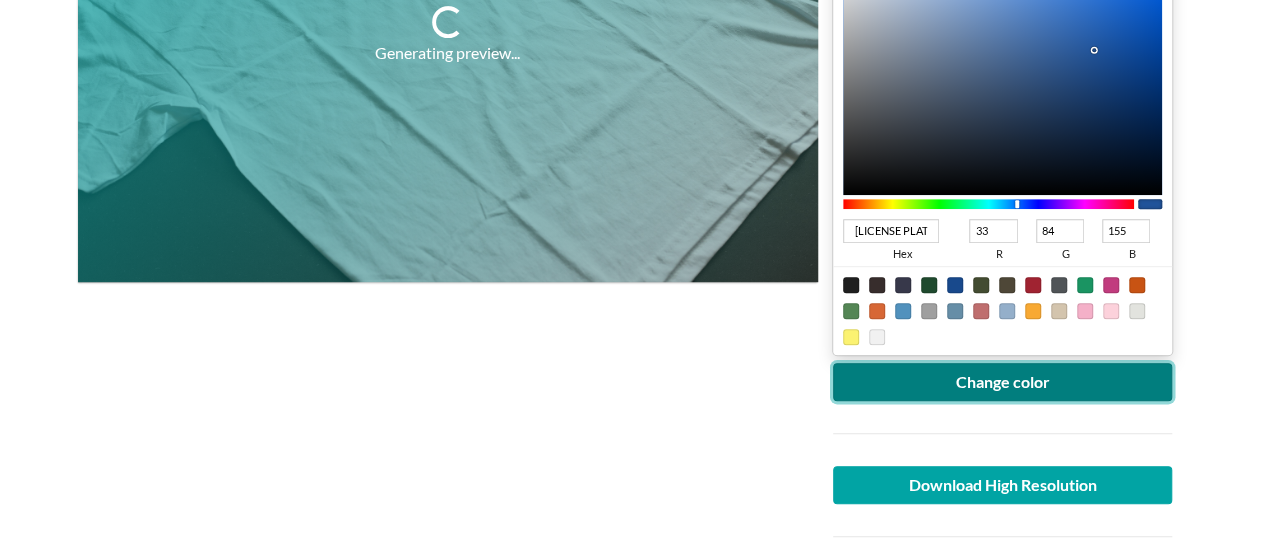 drag, startPoint x: 1014, startPoint y: 387, endPoint x: 1010, endPoint y: 399, distance: 12.649111 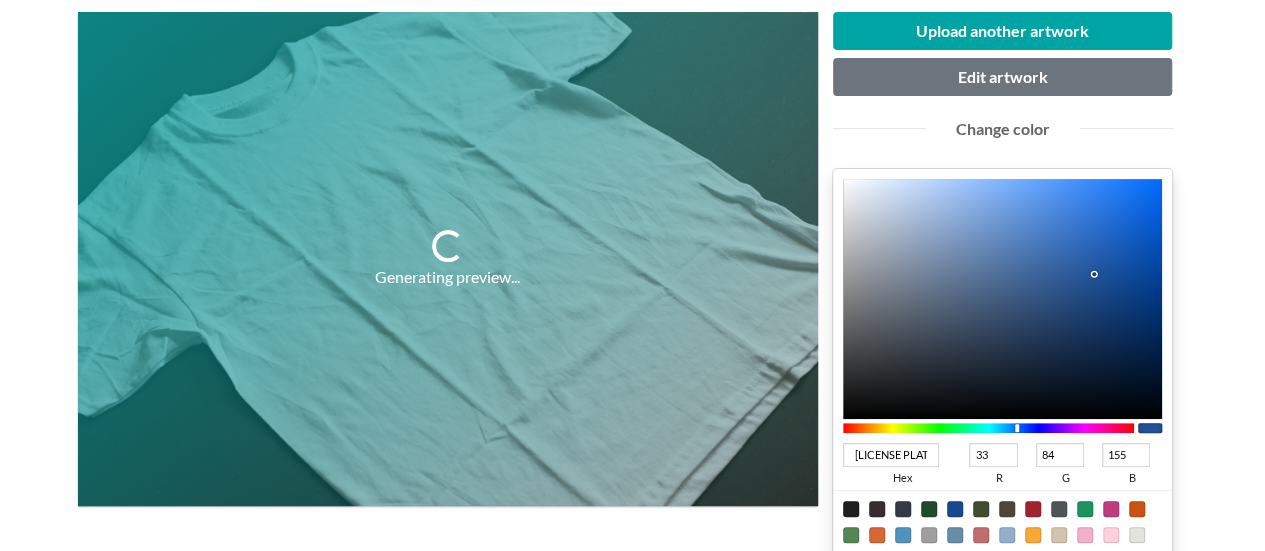 scroll, scrollTop: 233, scrollLeft: 0, axis: vertical 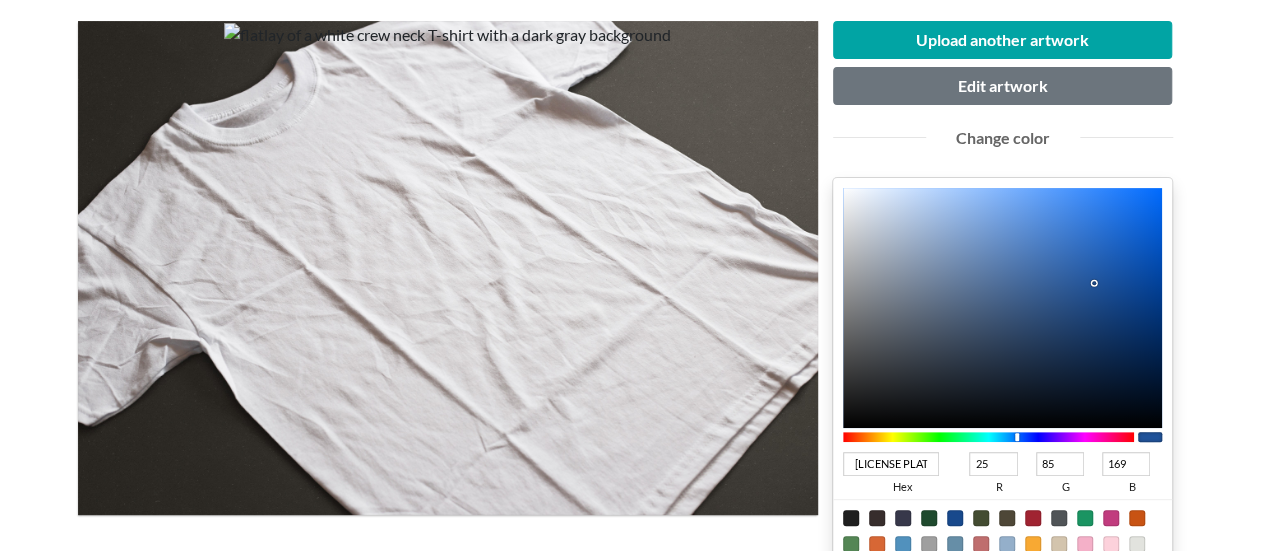 click at bounding box center [1003, 308] 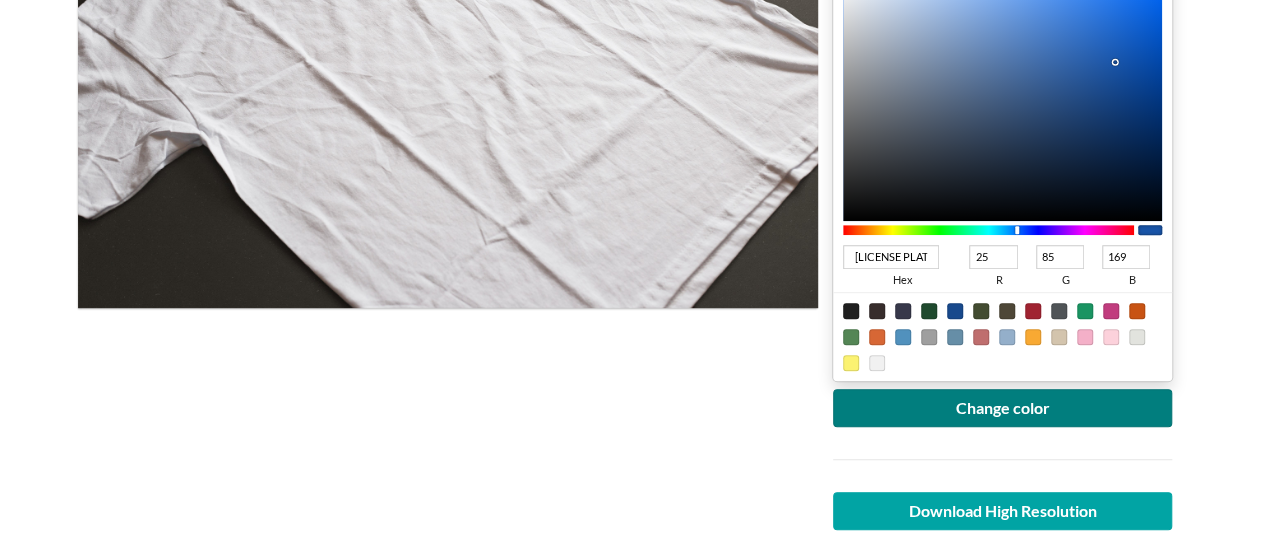 scroll, scrollTop: 466, scrollLeft: 0, axis: vertical 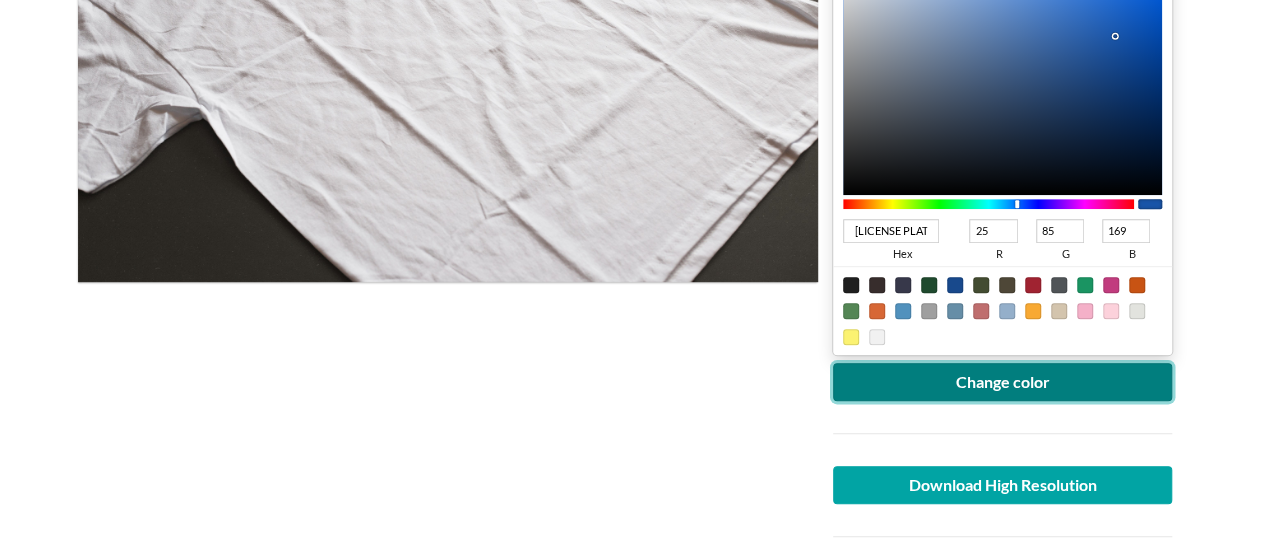 click on "Change color" at bounding box center [1003, 382] 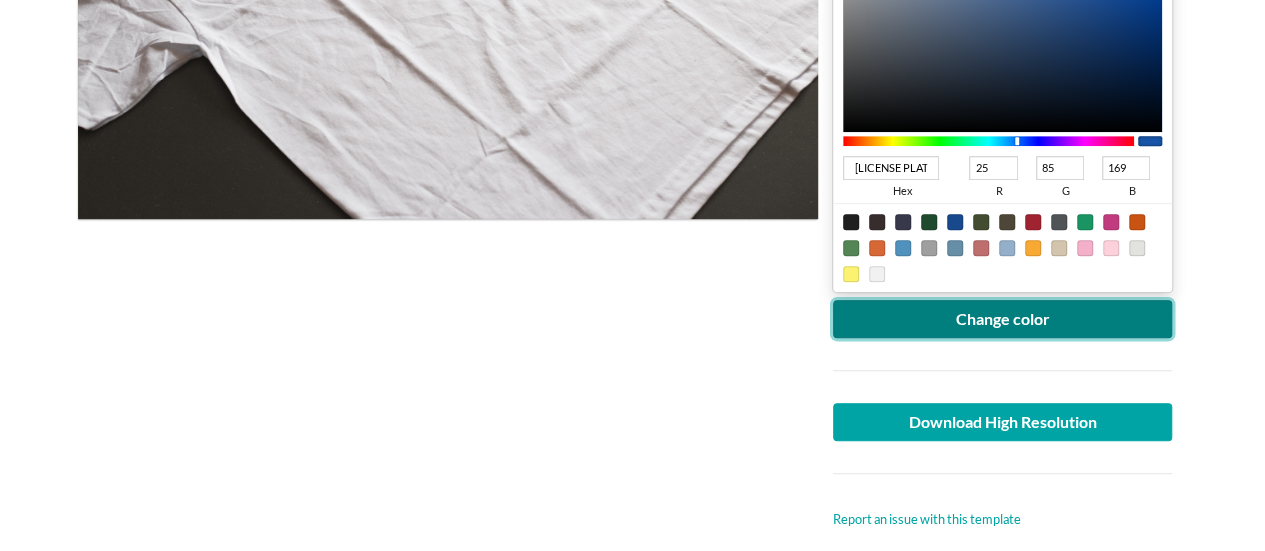 scroll, scrollTop: 700, scrollLeft: 0, axis: vertical 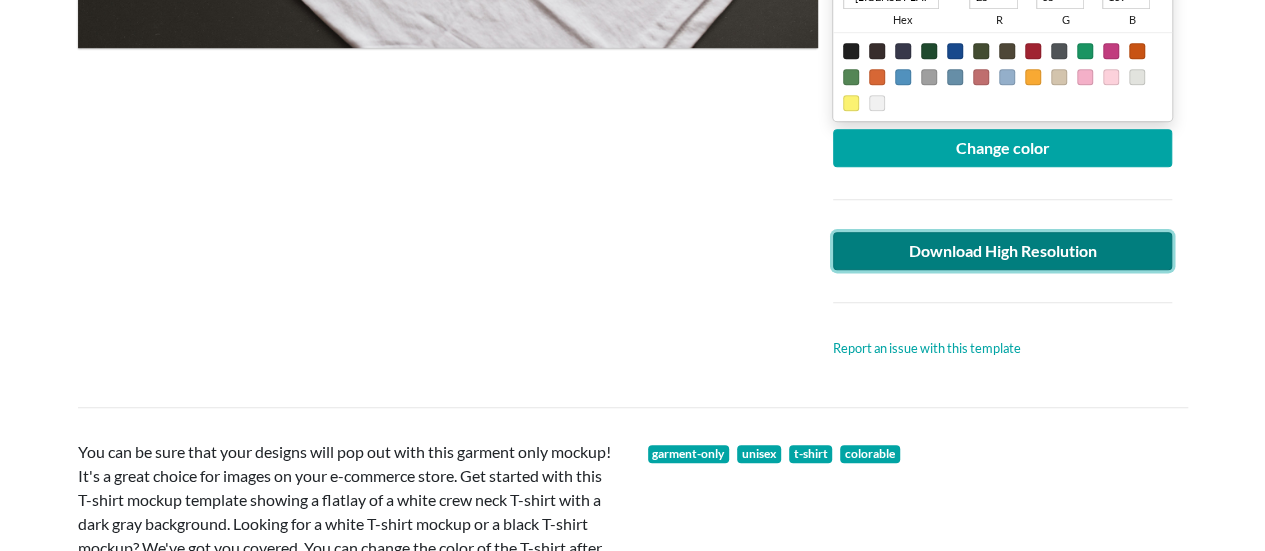 click on "Download High Resolution" at bounding box center [1003, 251] 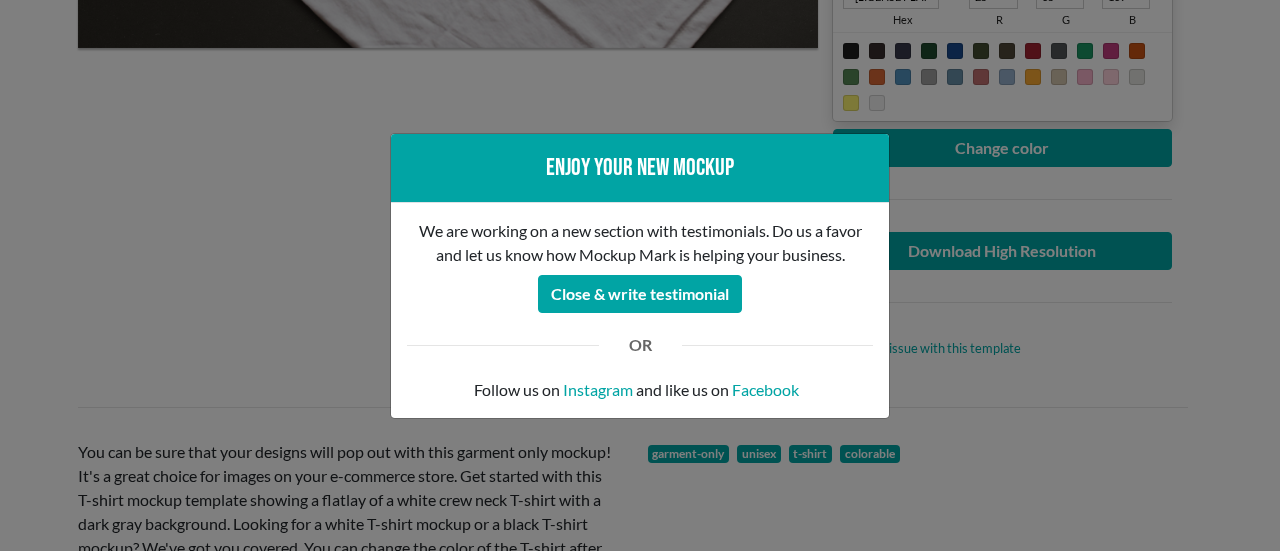 click on "Enjoy your new mockup We are working on a new section with testimonials. Do us a favor and let us know how Mockup Mark is helping your business. Close & write testimonial OR Follow us on   Instagram   and like us on   Facebook" at bounding box center (640, 275) 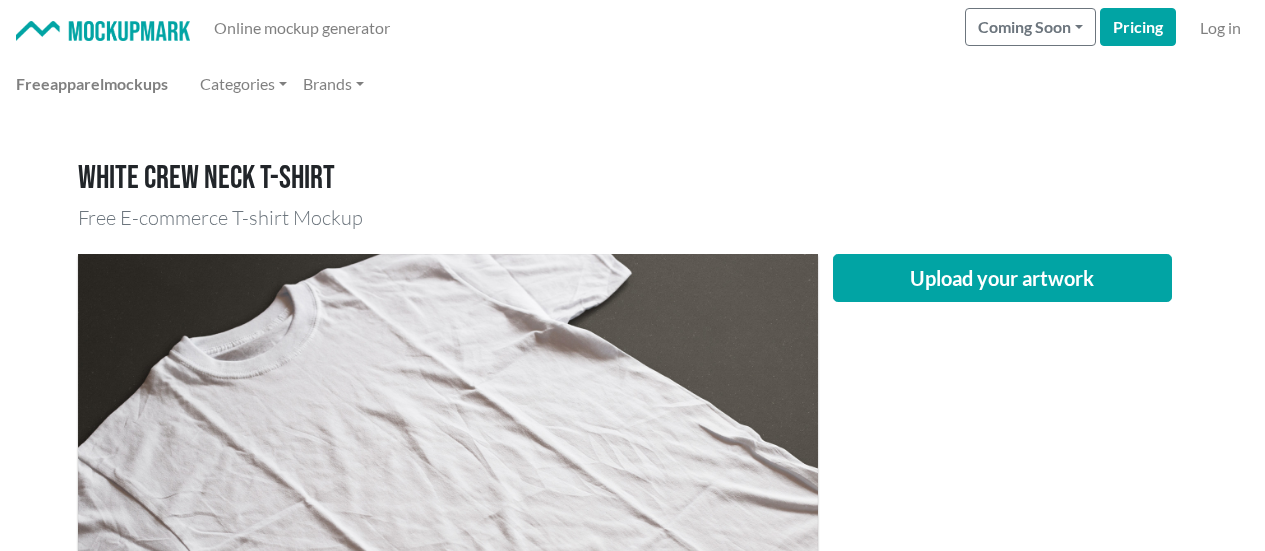 scroll, scrollTop: 0, scrollLeft: 0, axis: both 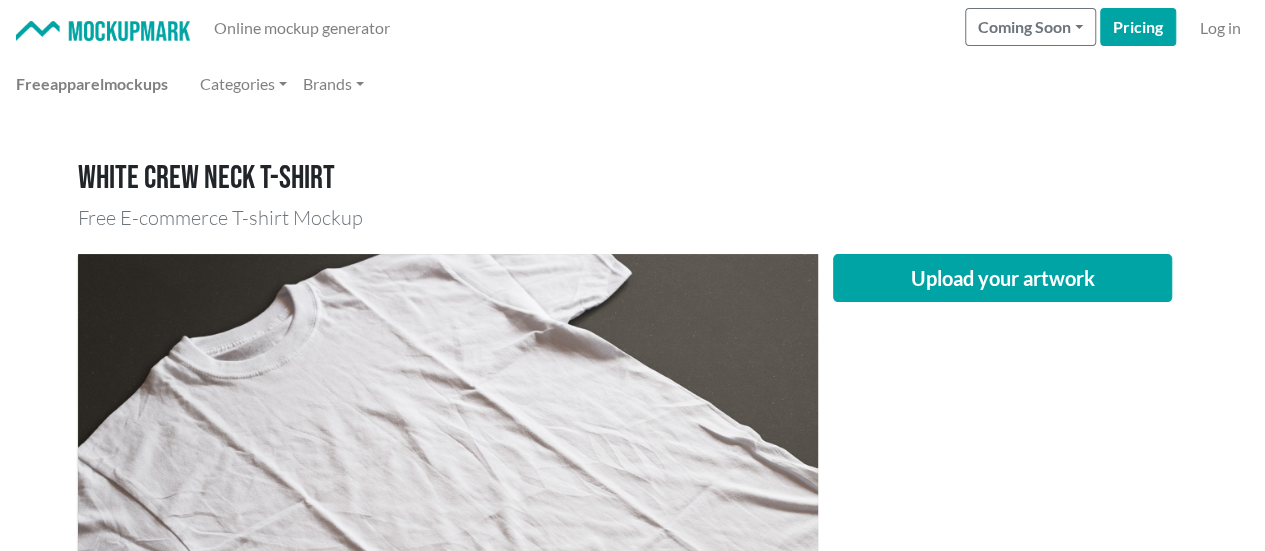 click on "Upload your artwork" at bounding box center [1003, 500] 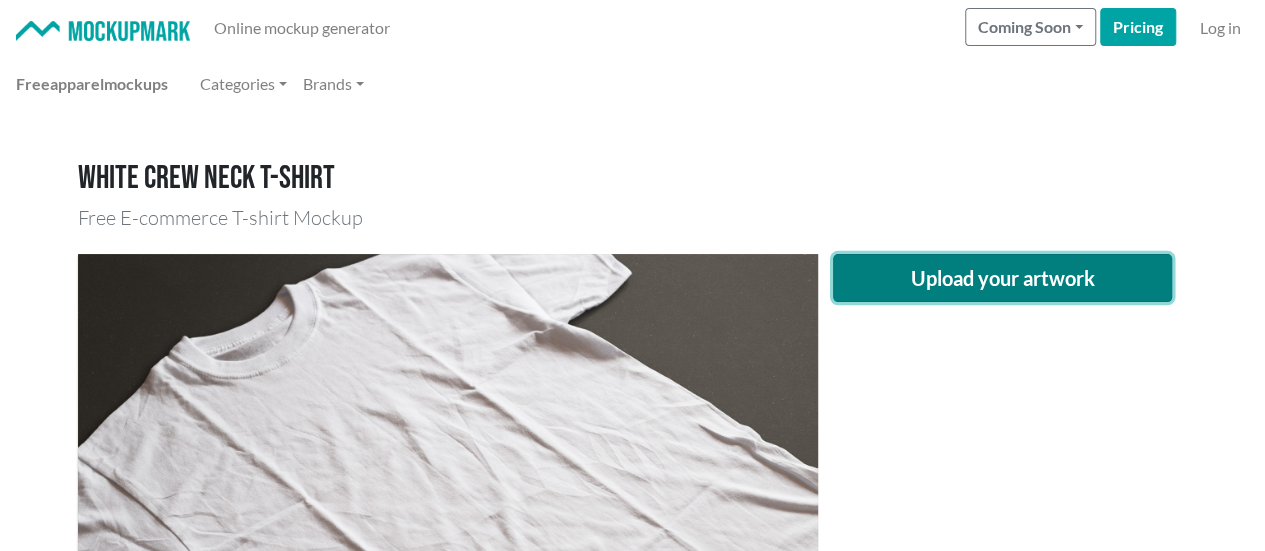 click on "Upload your artwork" at bounding box center (1003, 278) 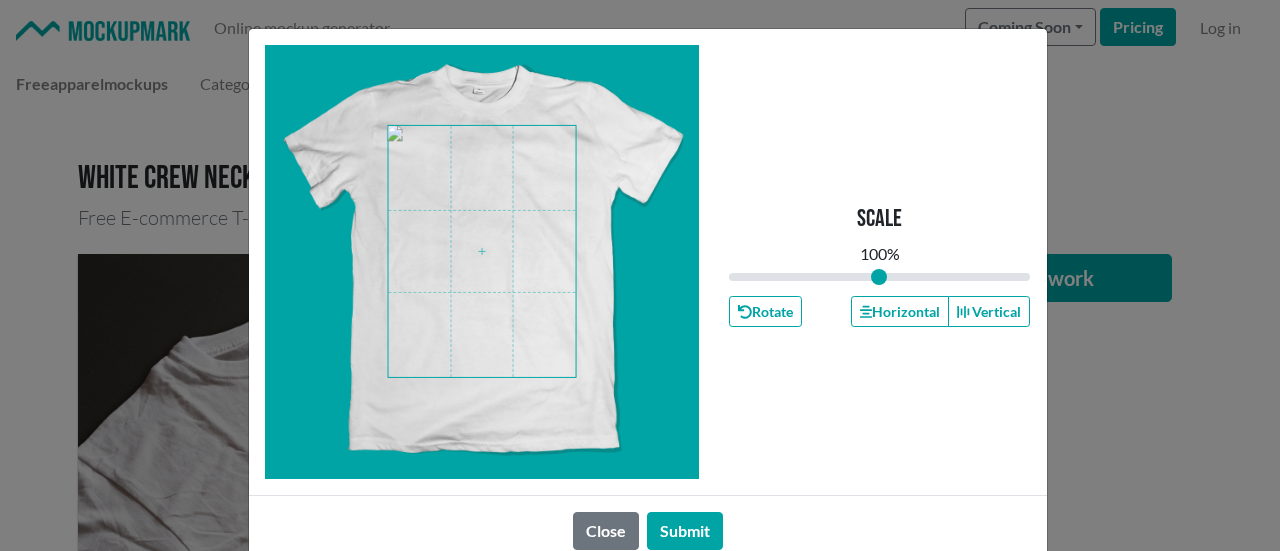 click at bounding box center (482, 251) 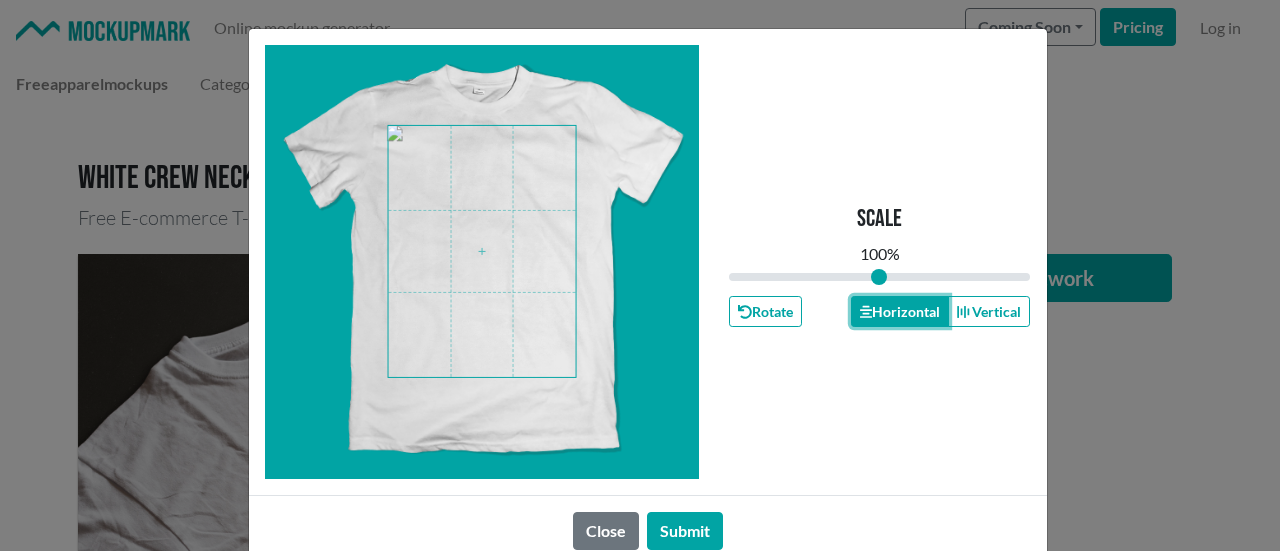 click on "Horizontal" at bounding box center (900, 311) 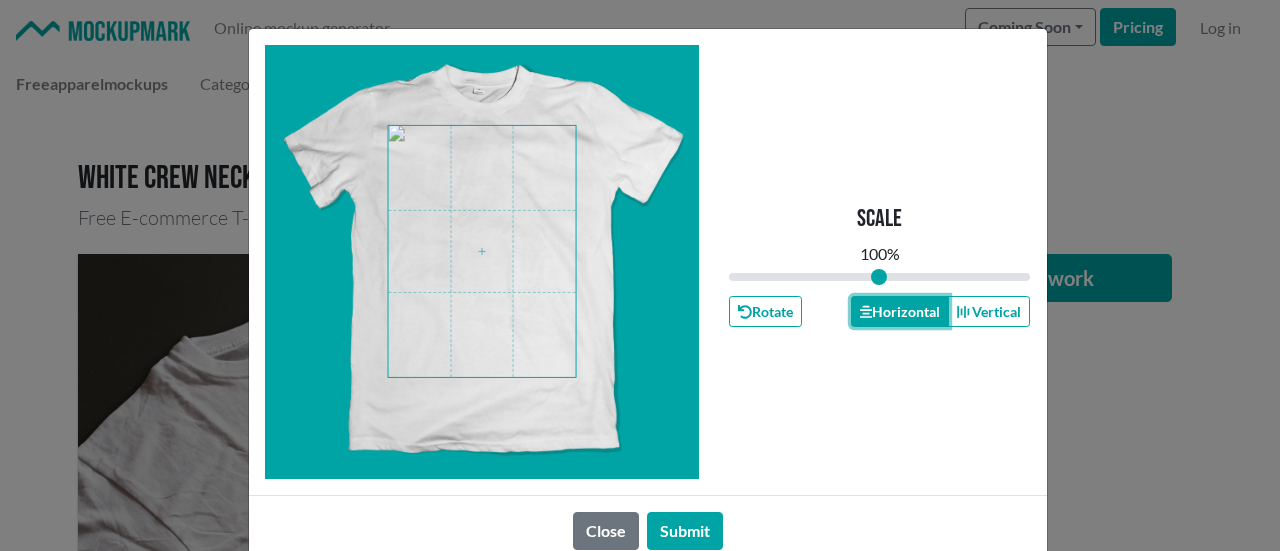 click on "Horizontal" at bounding box center (900, 311) 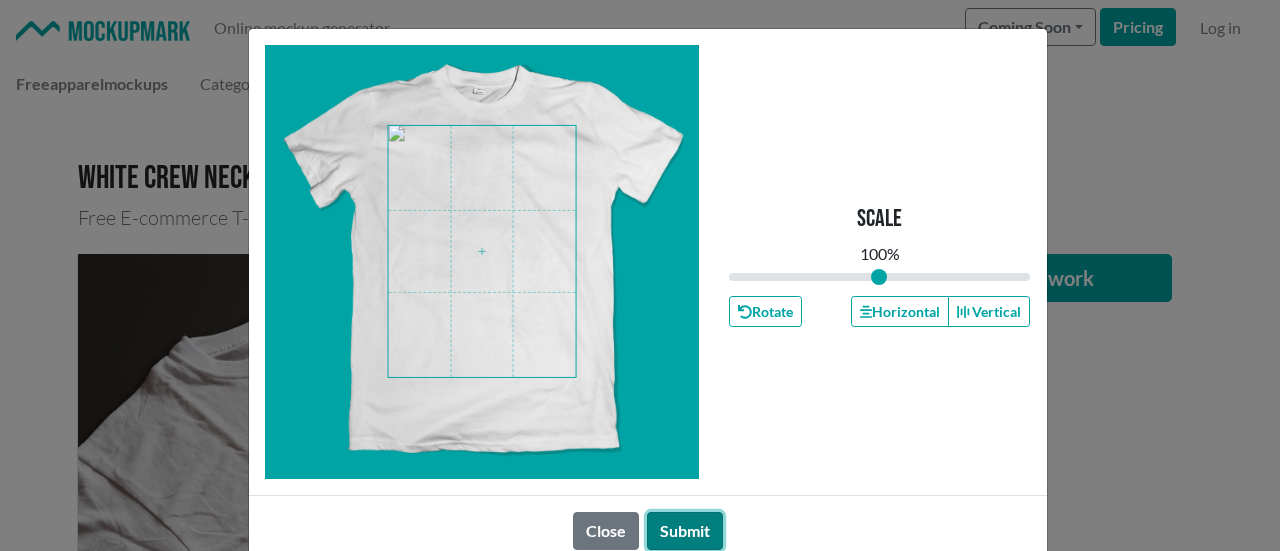 click on "Submit" at bounding box center [685, 531] 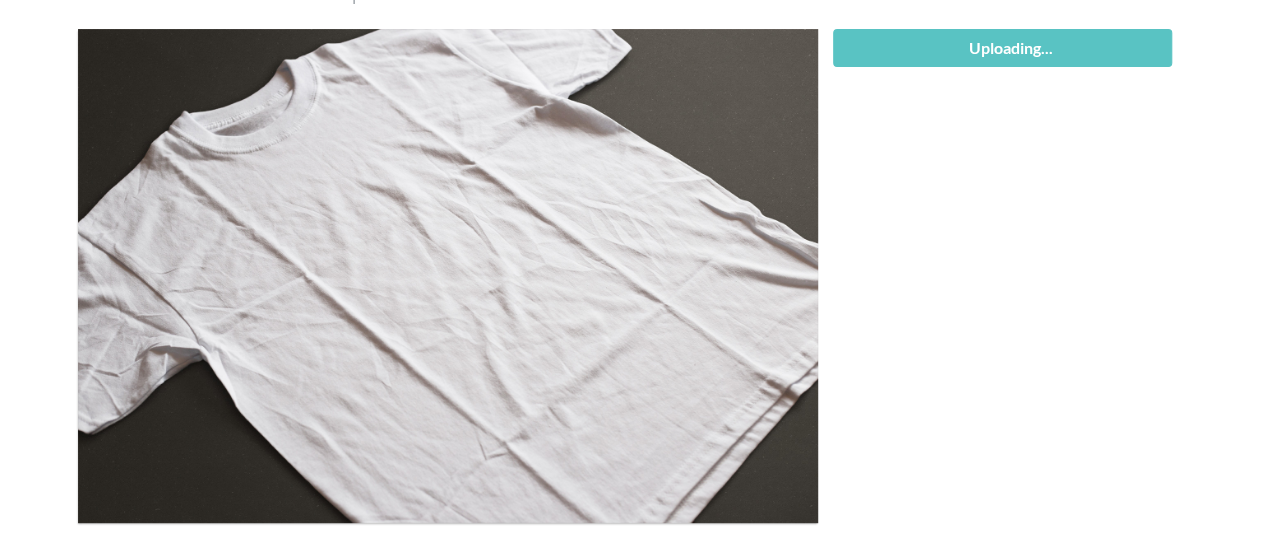 scroll, scrollTop: 233, scrollLeft: 0, axis: vertical 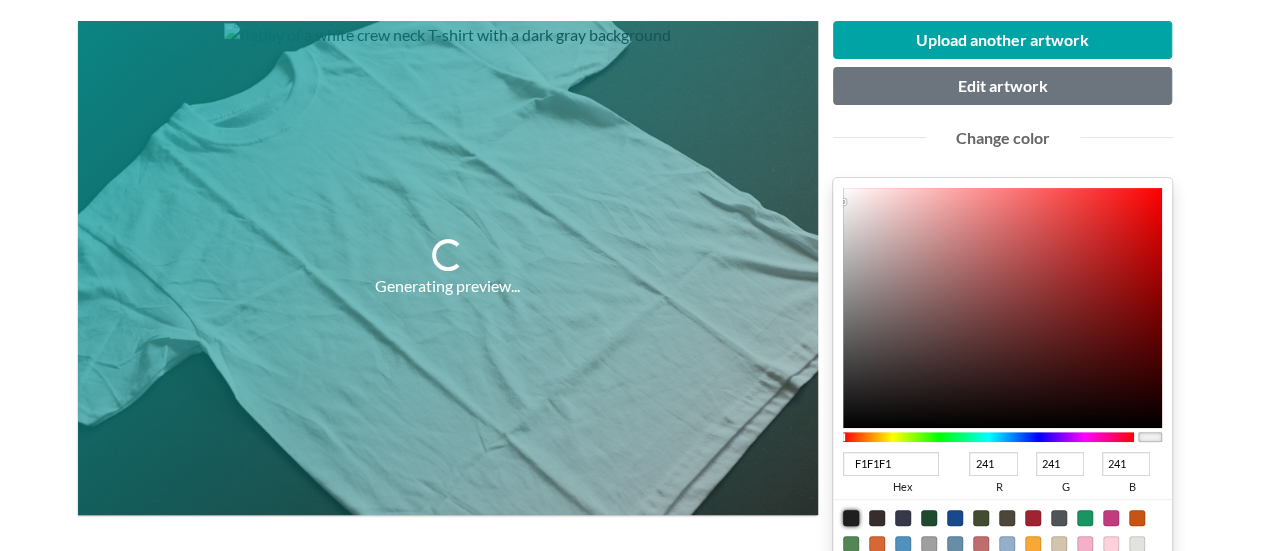 click at bounding box center [851, 518] 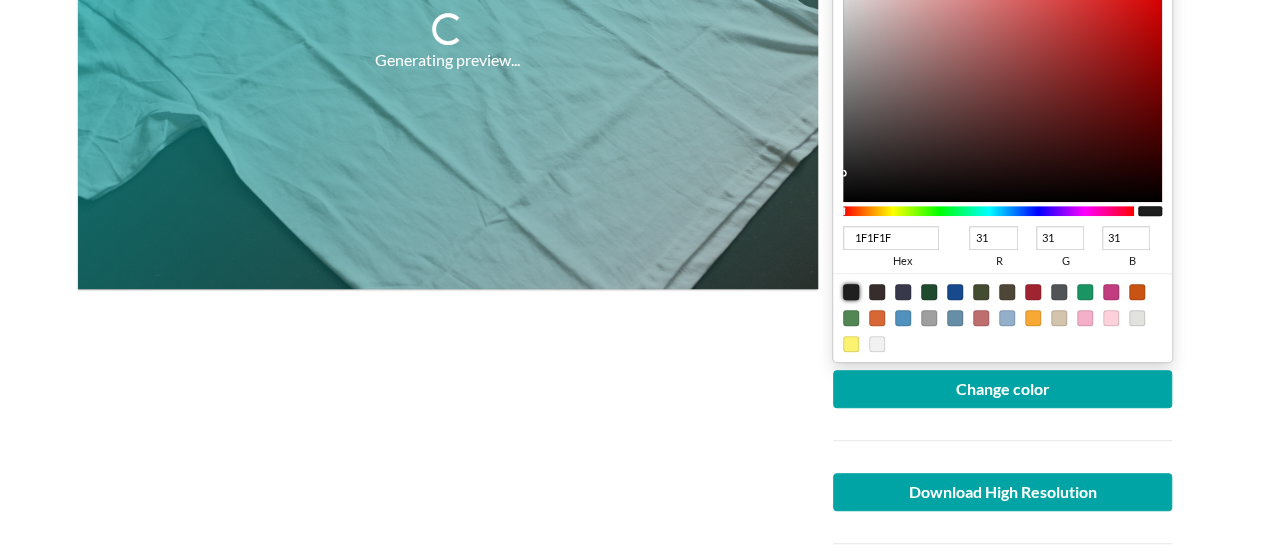 scroll, scrollTop: 466, scrollLeft: 0, axis: vertical 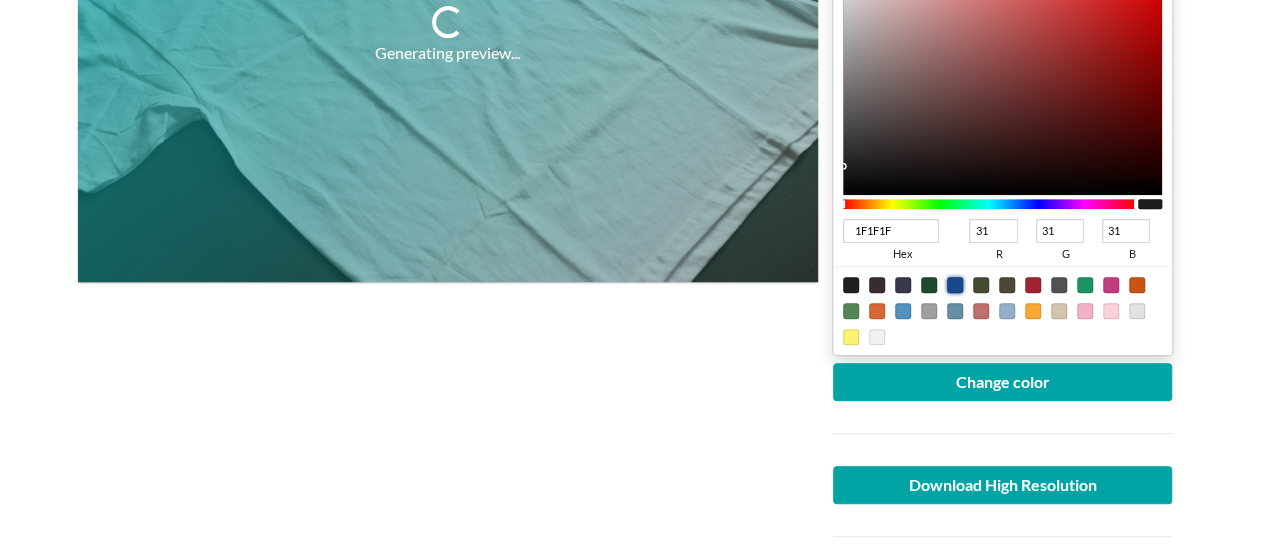 click at bounding box center (851, 285) 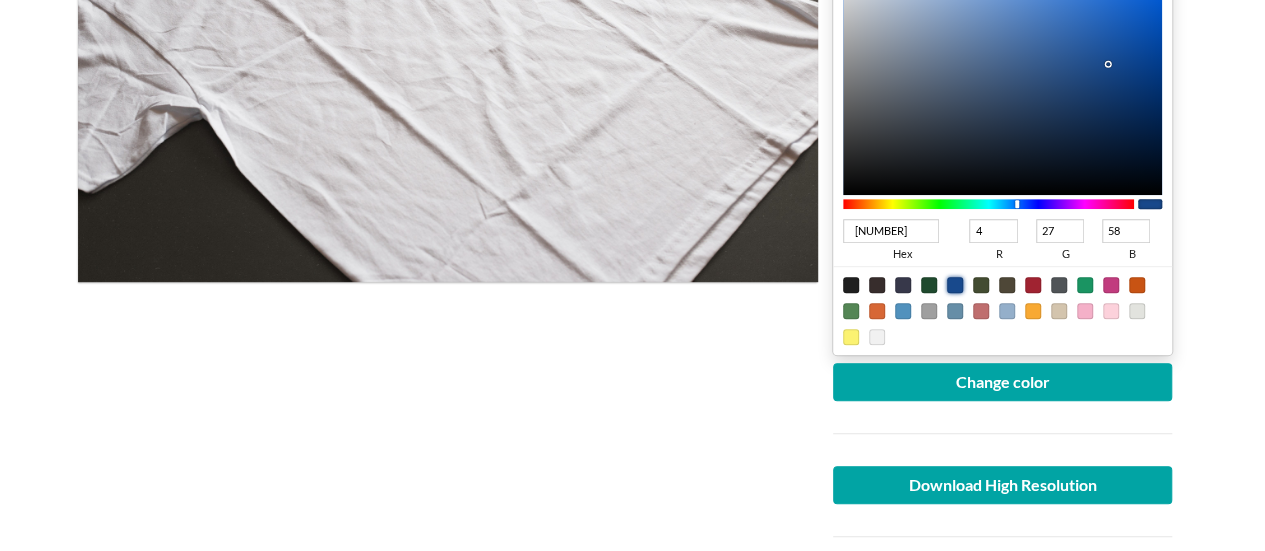 click at bounding box center (1003, 75) 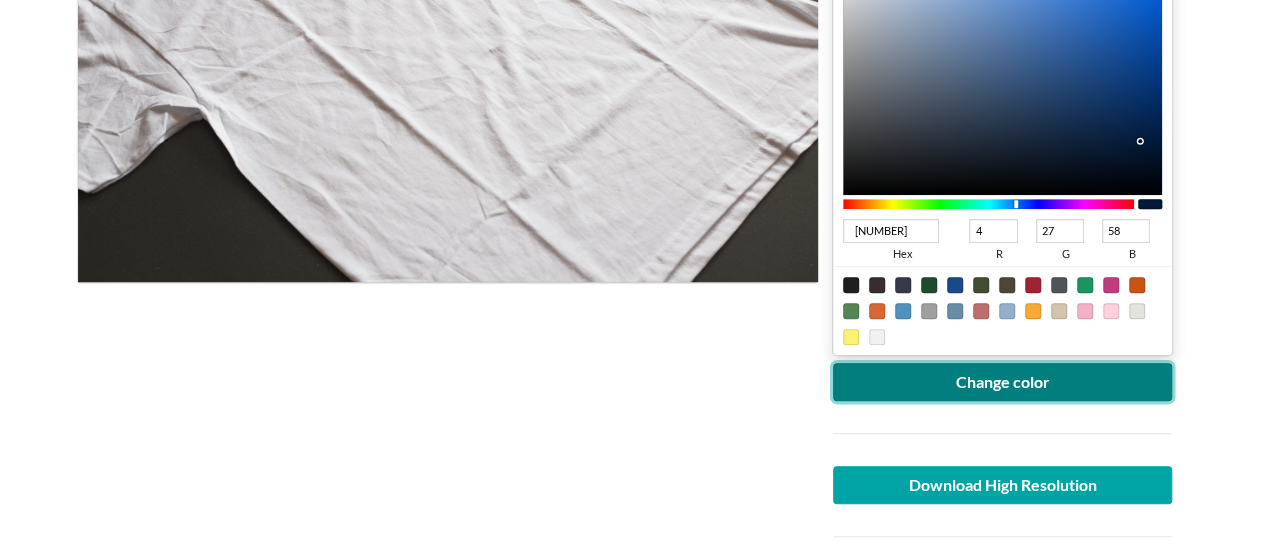 click on "Change color" at bounding box center (1003, 382) 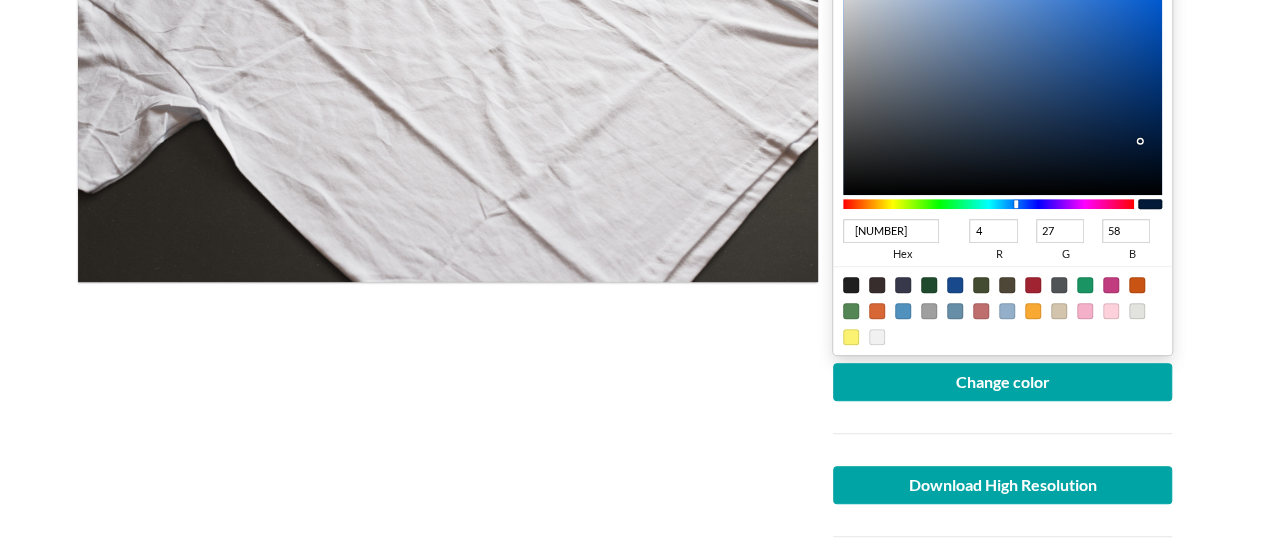 click on "[NUMBER]" at bounding box center (891, 231) 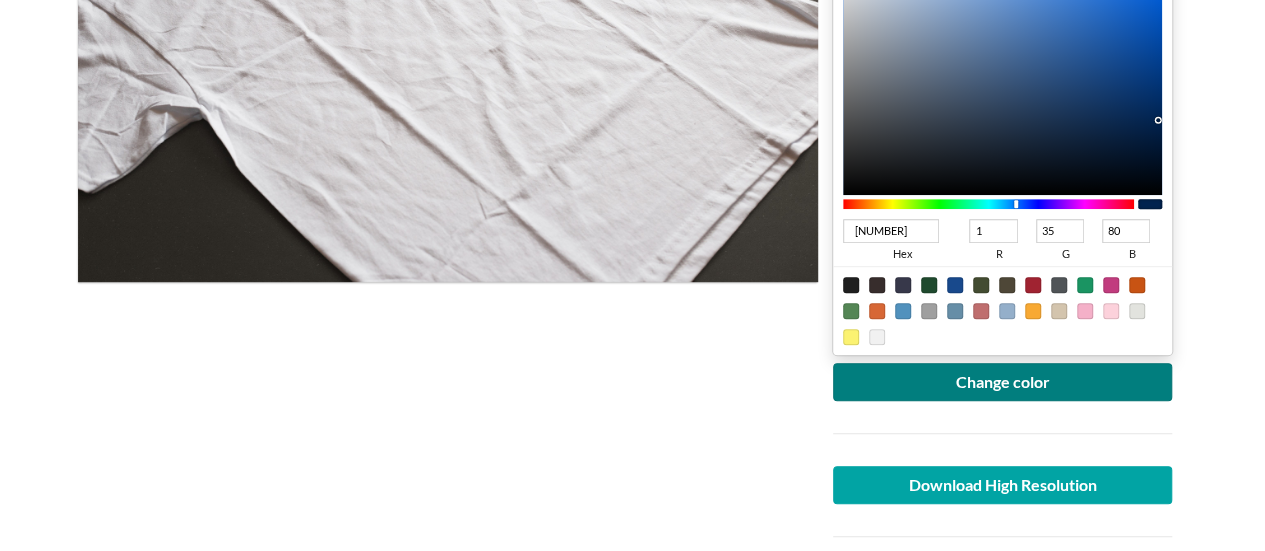 type on "[NUMBER]" 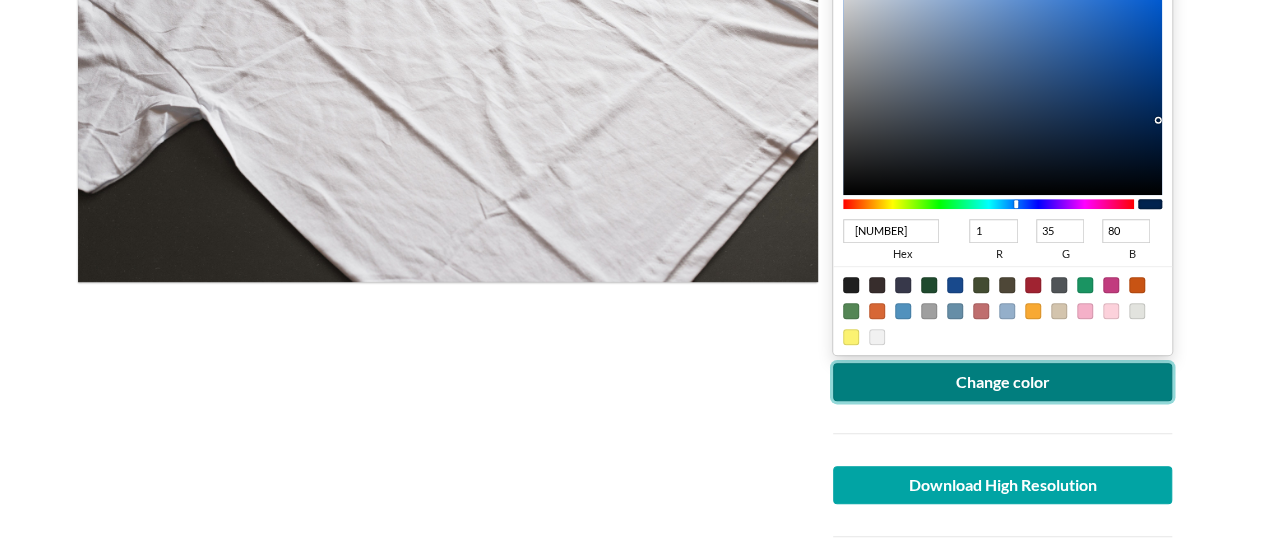 click on "Change color" at bounding box center (1003, 382) 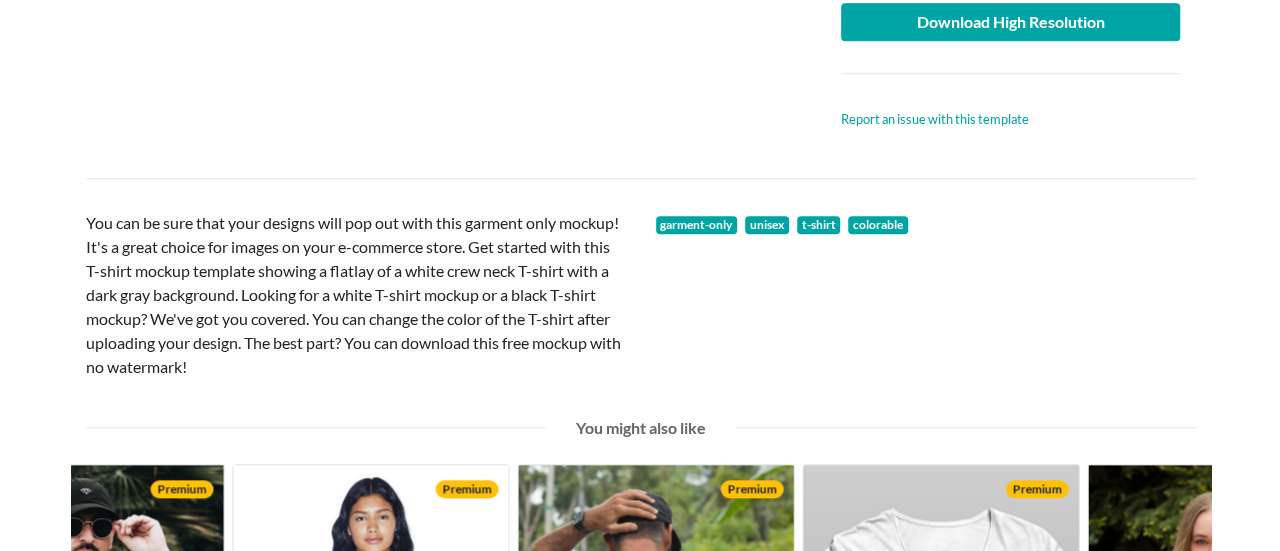 scroll, scrollTop: 933, scrollLeft: 0, axis: vertical 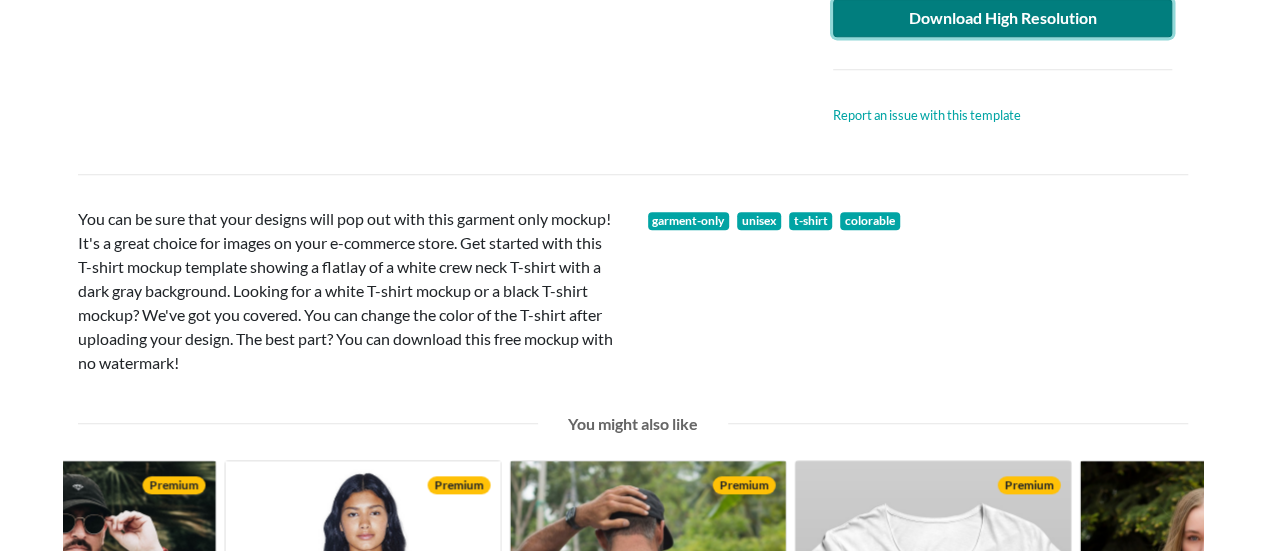 click on "Download High Resolution" at bounding box center [1003, 18] 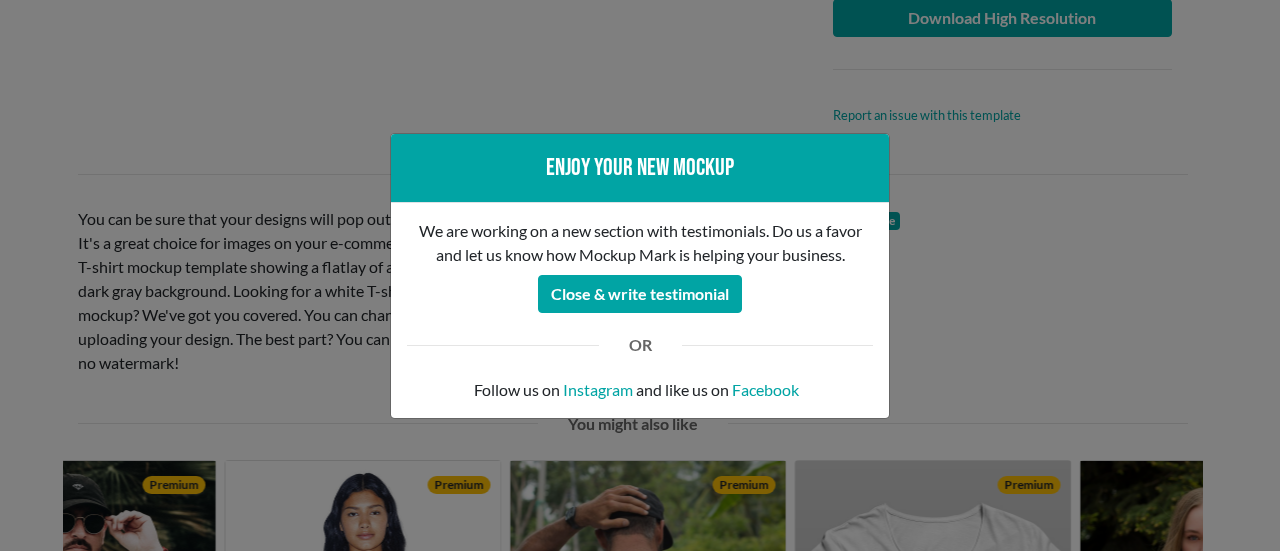 click on "Enjoy your new mockup We are working on a new section with testimonials. Do us a favor and let us know how Mockup Mark is helping your business. Close & write testimonial OR Follow us on   Instagram   and like us on   Facebook" at bounding box center [640, 275] 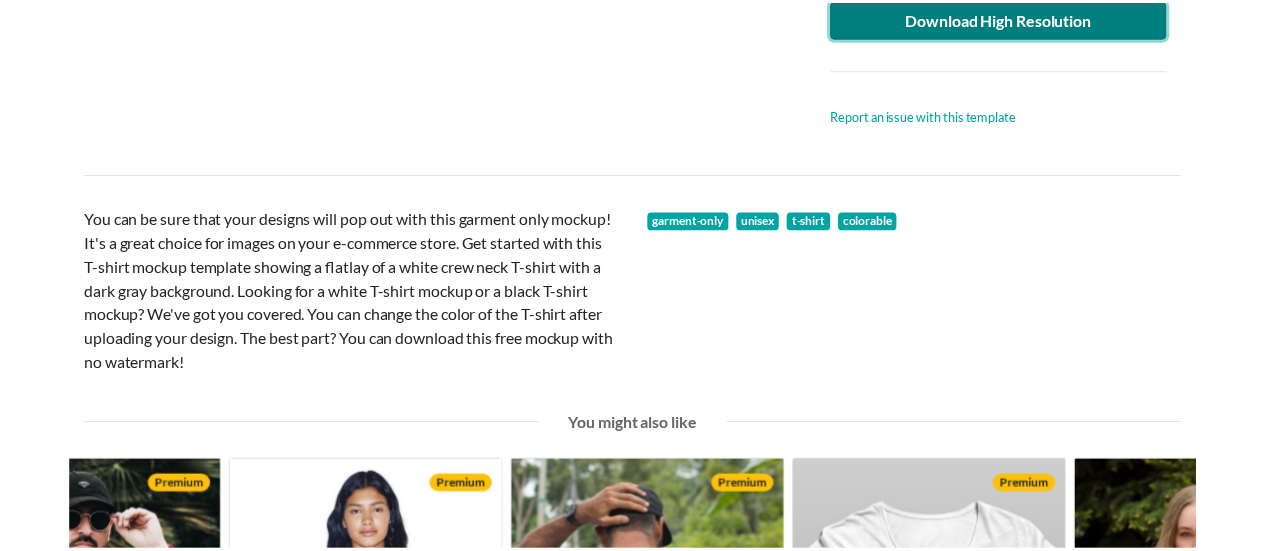 scroll, scrollTop: 929, scrollLeft: 0, axis: vertical 